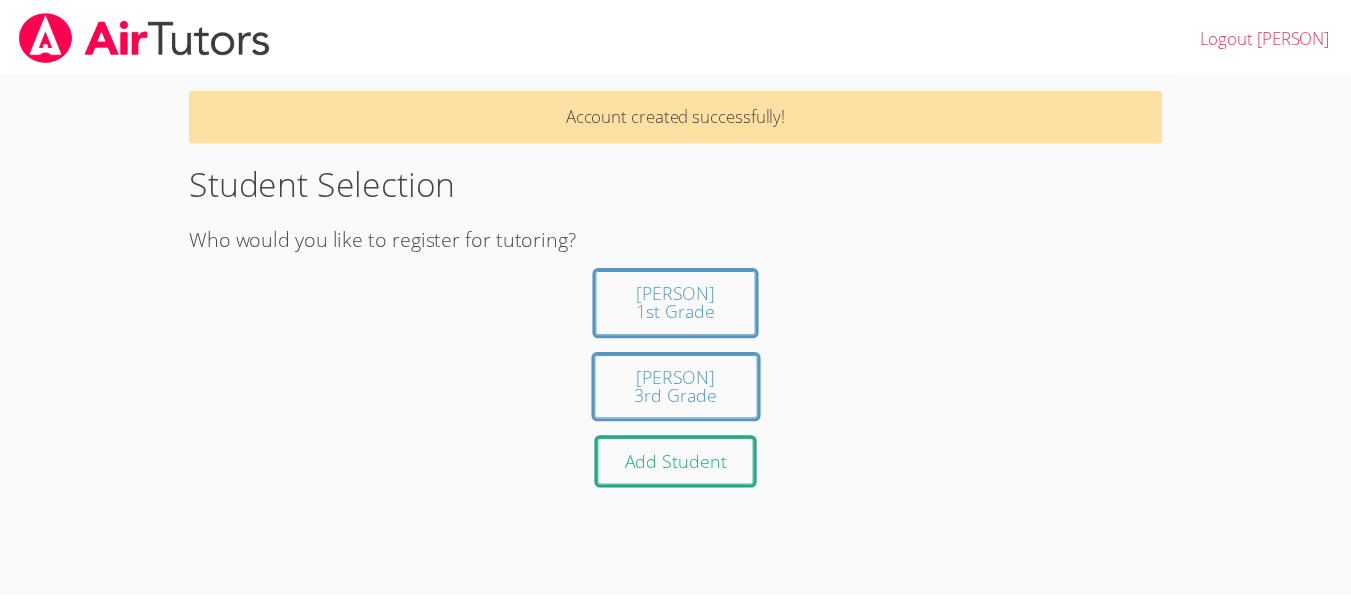 scroll, scrollTop: 0, scrollLeft: 0, axis: both 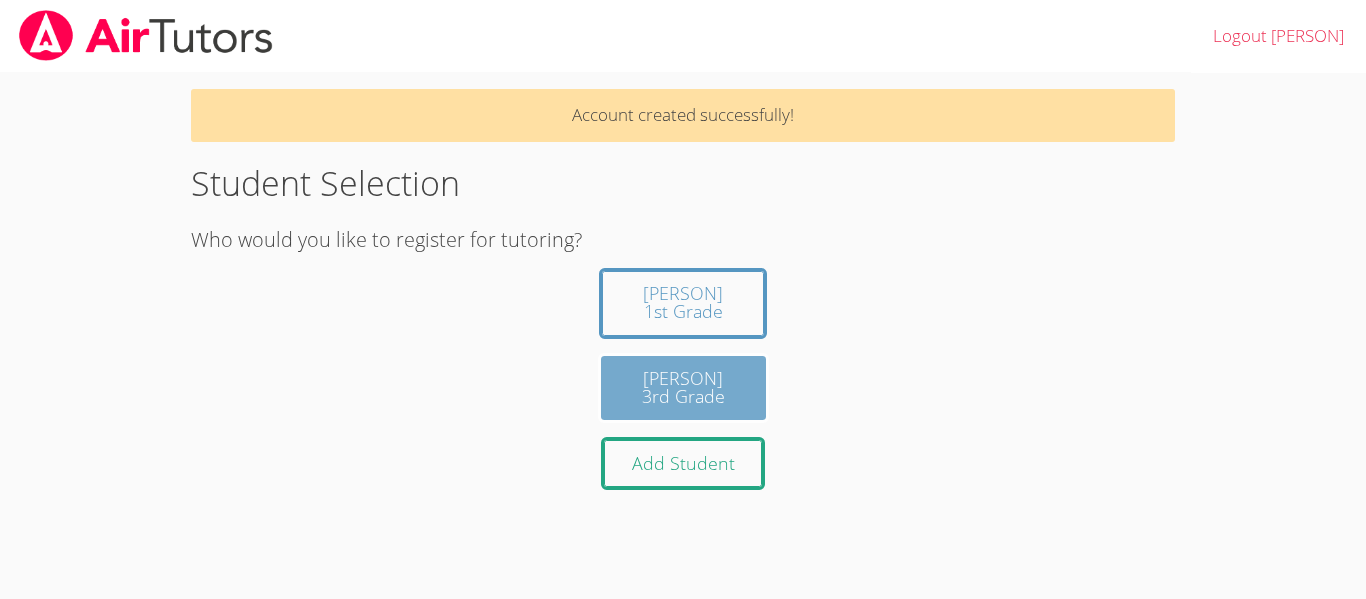click on "[PERSON] 3rd Grade" at bounding box center [683, 388] 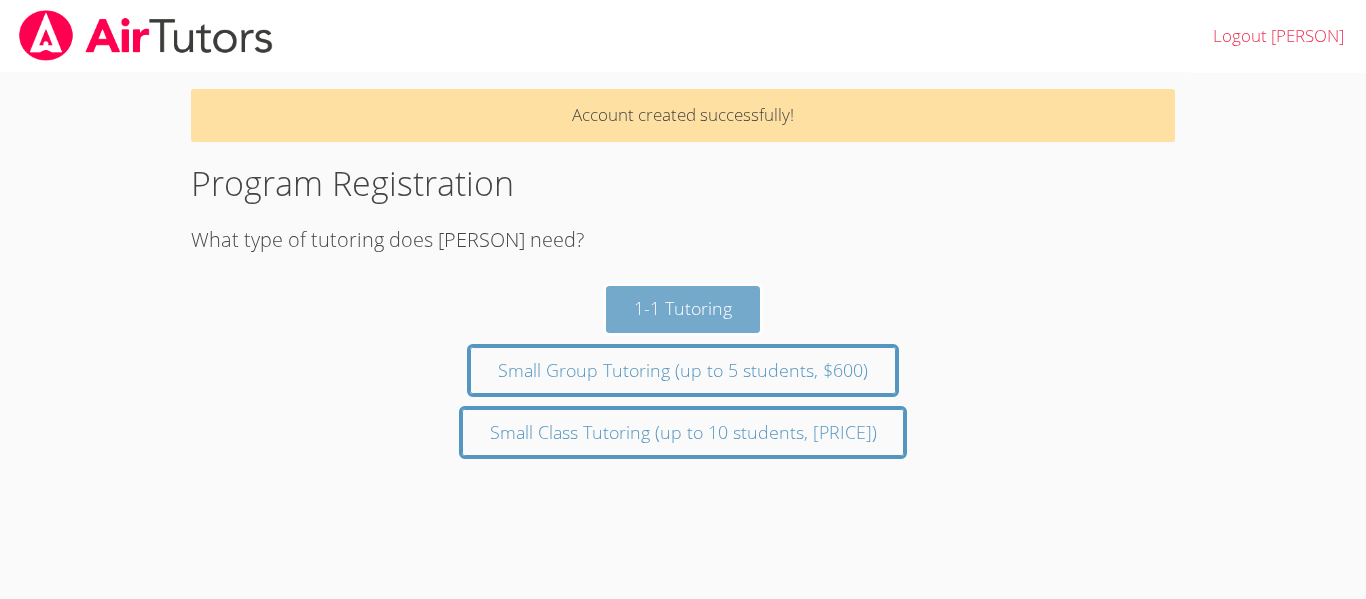 click on "1-1 Tutoring" at bounding box center (683, 309) 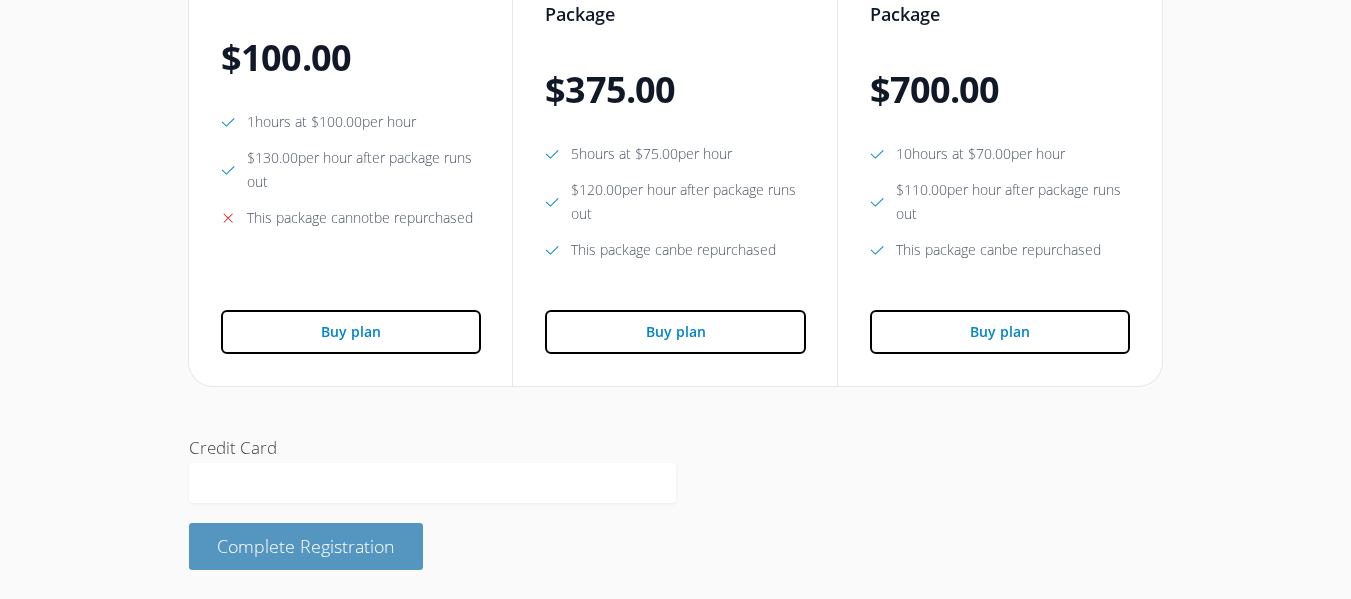scroll, scrollTop: 469, scrollLeft: 0, axis: vertical 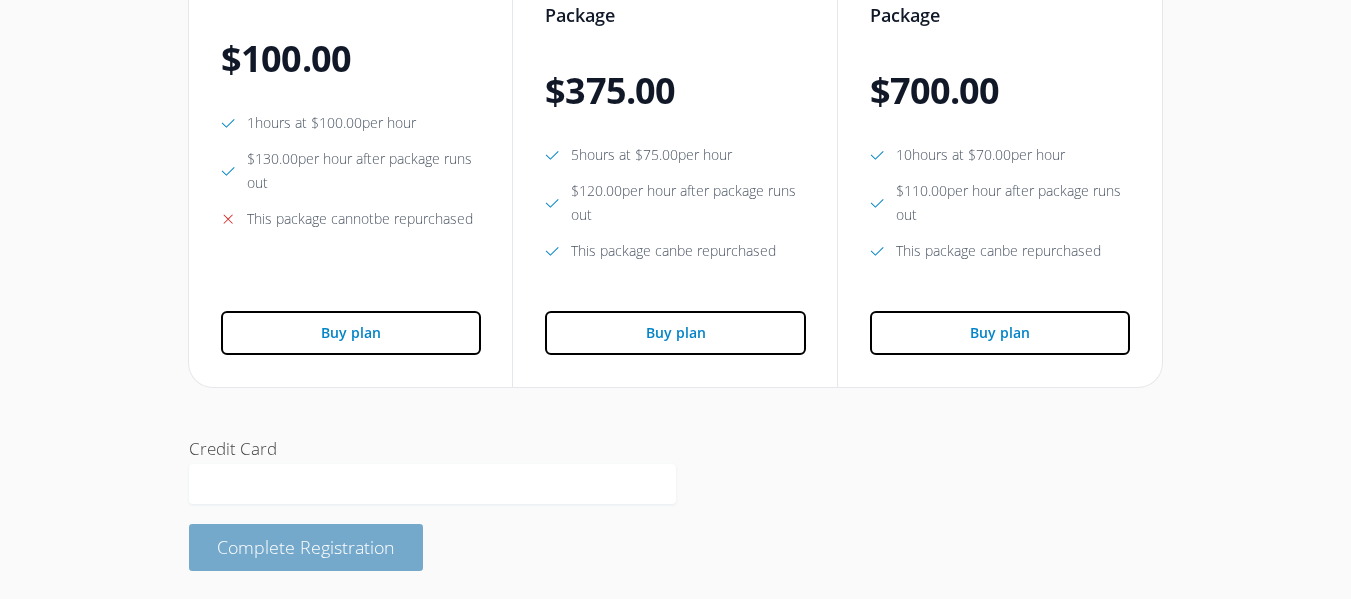 click on "Complete Registration" at bounding box center [306, 547] 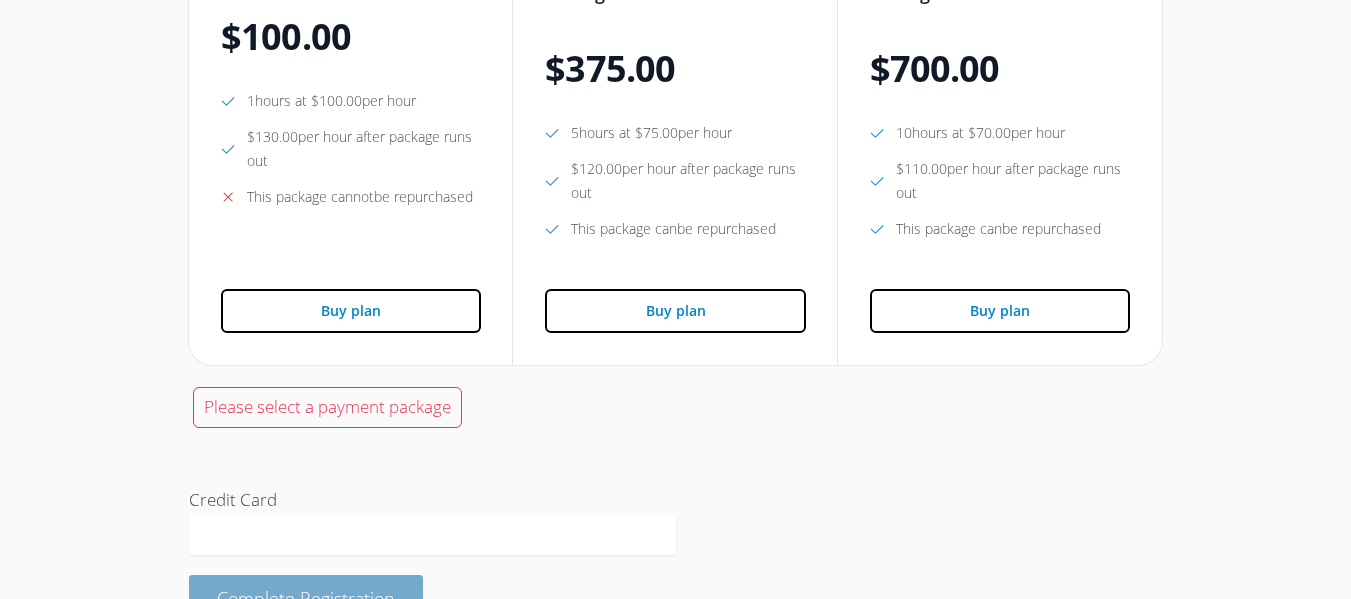 scroll, scrollTop: 544, scrollLeft: 0, axis: vertical 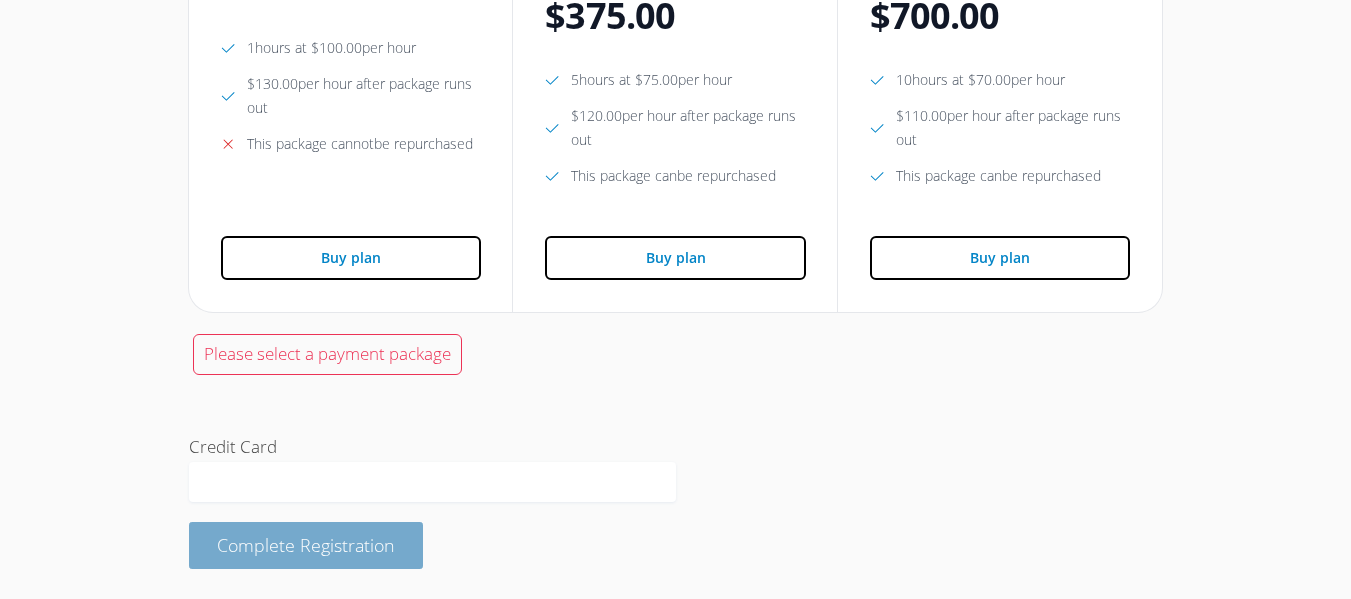 click on "Complete Registration" at bounding box center (306, 545) 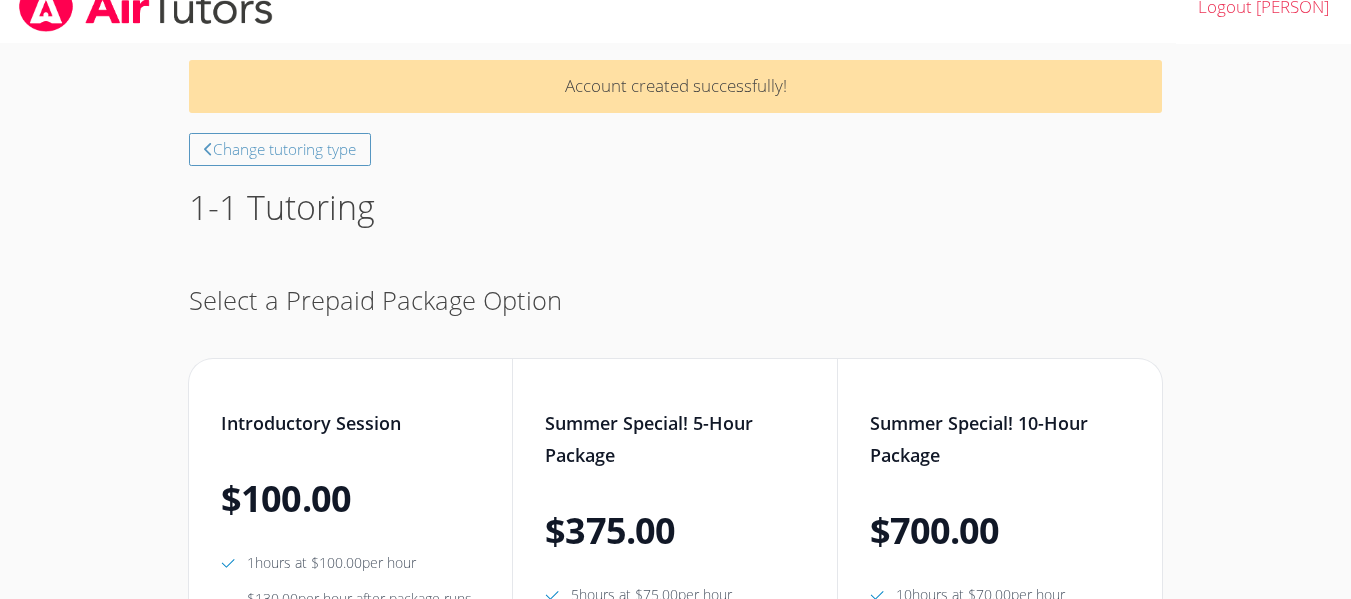 scroll, scrollTop: 0, scrollLeft: 0, axis: both 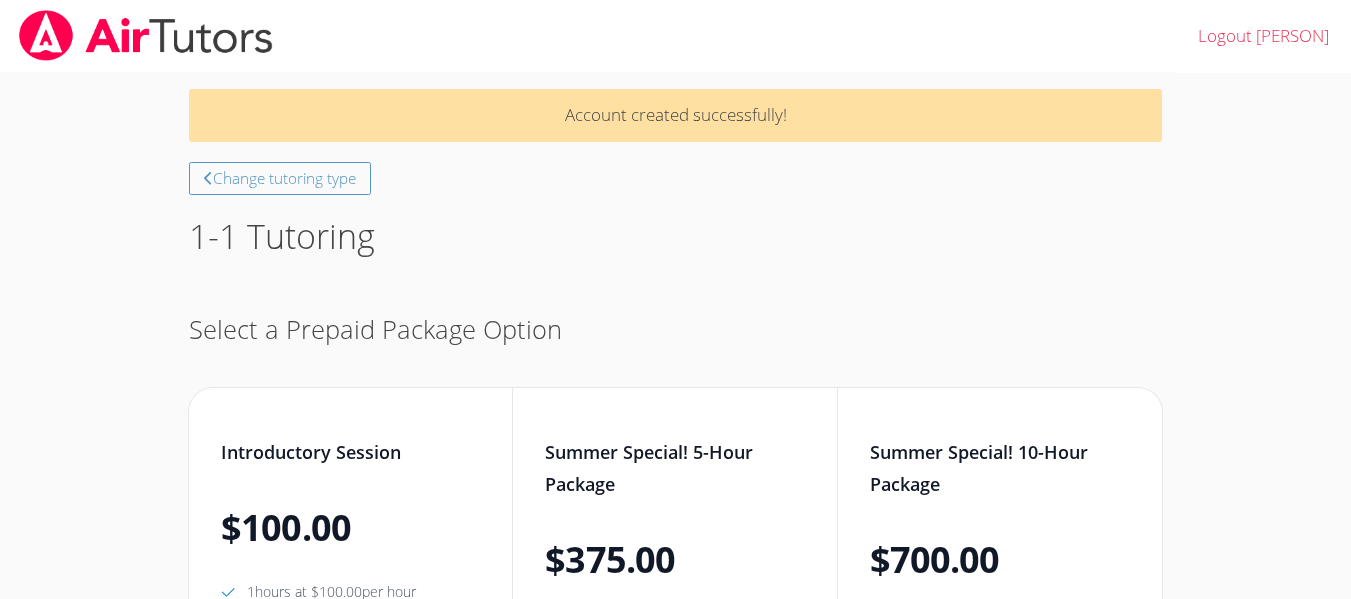 click on "Change tutoring type" at bounding box center (280, 178) 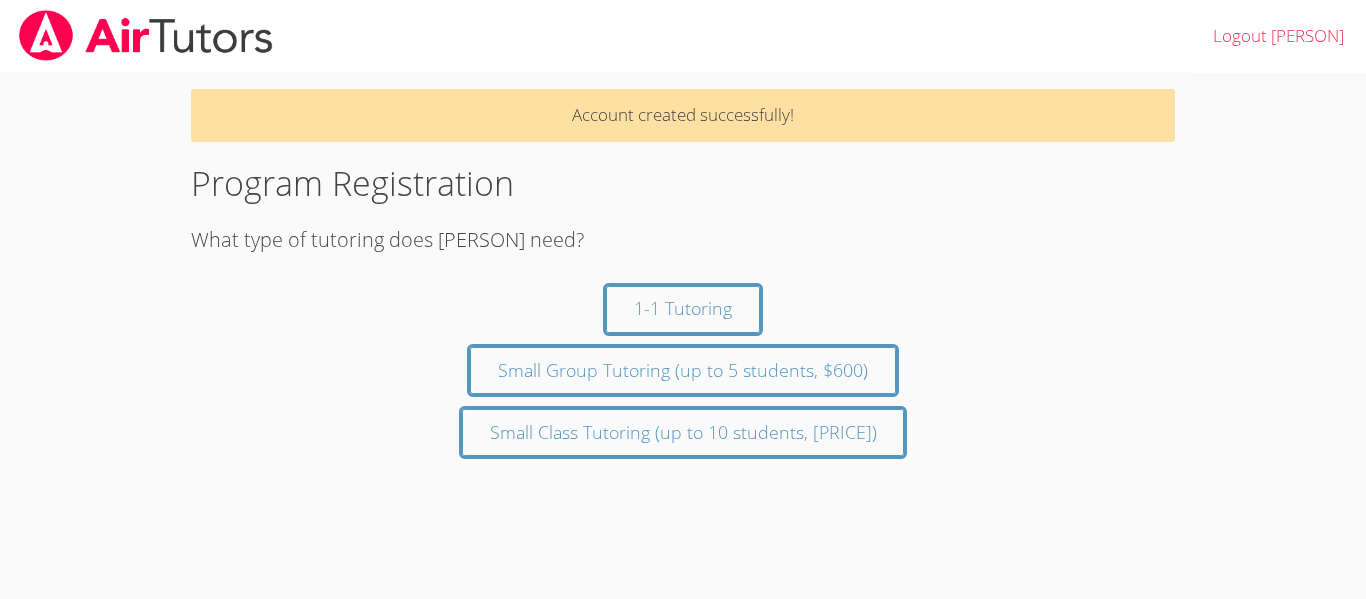 click at bounding box center (146, 35) 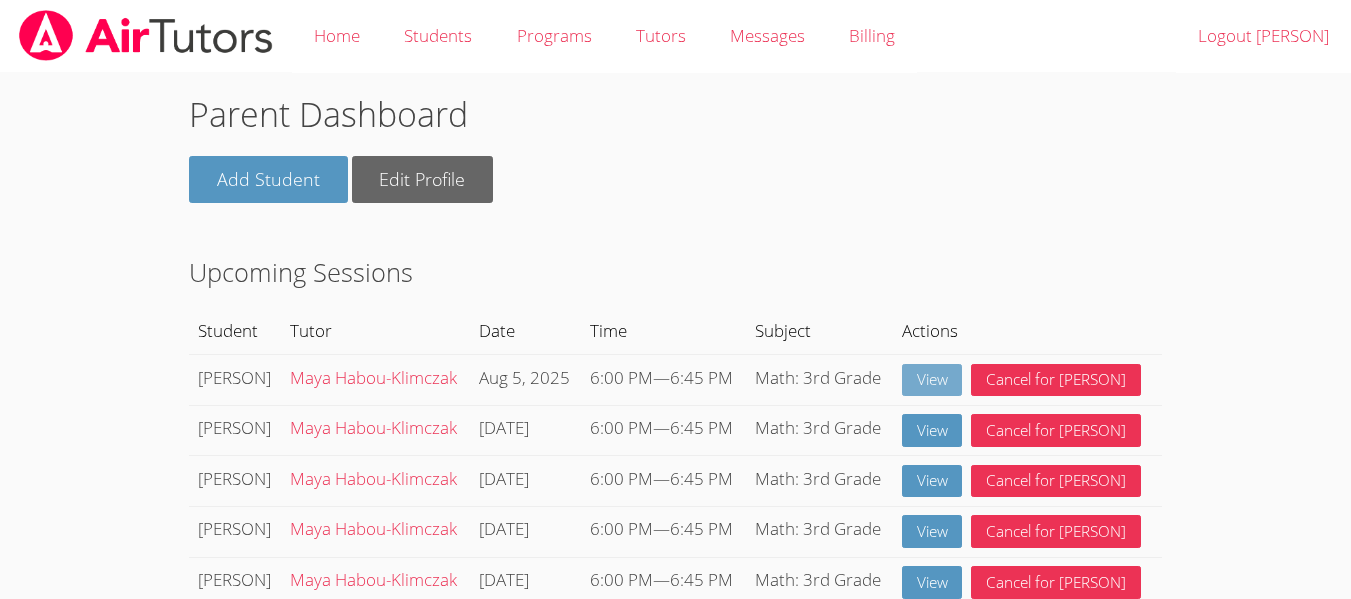 click on "View" at bounding box center [932, 380] 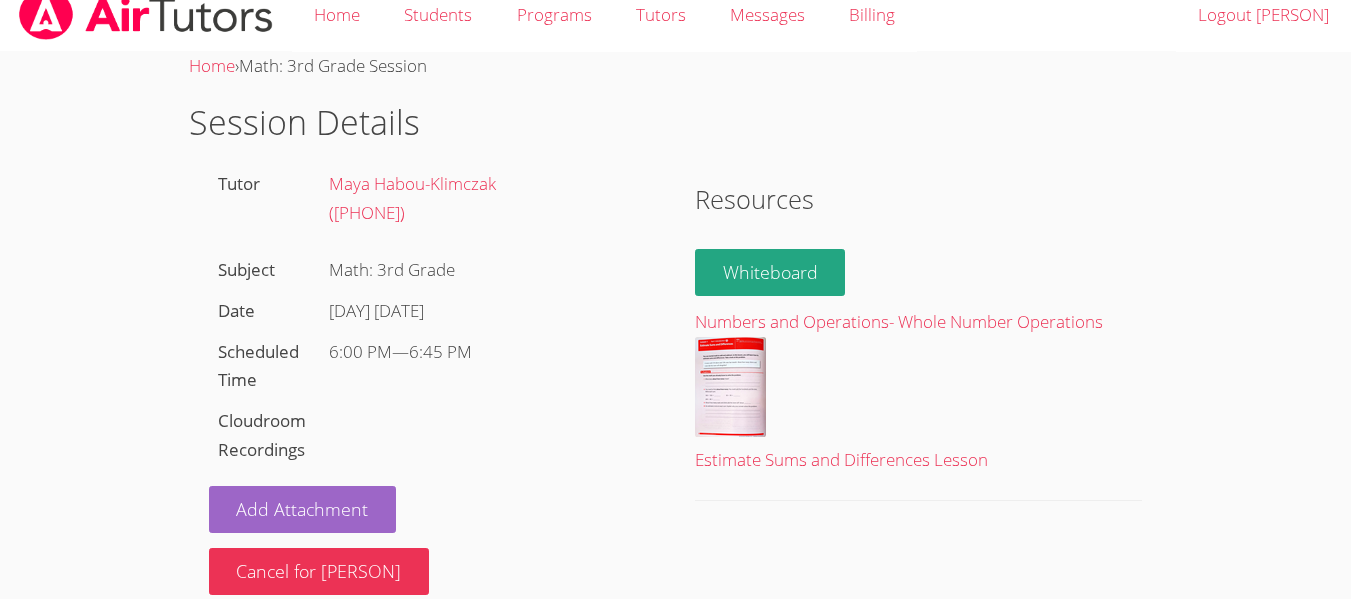 scroll, scrollTop: 47, scrollLeft: 0, axis: vertical 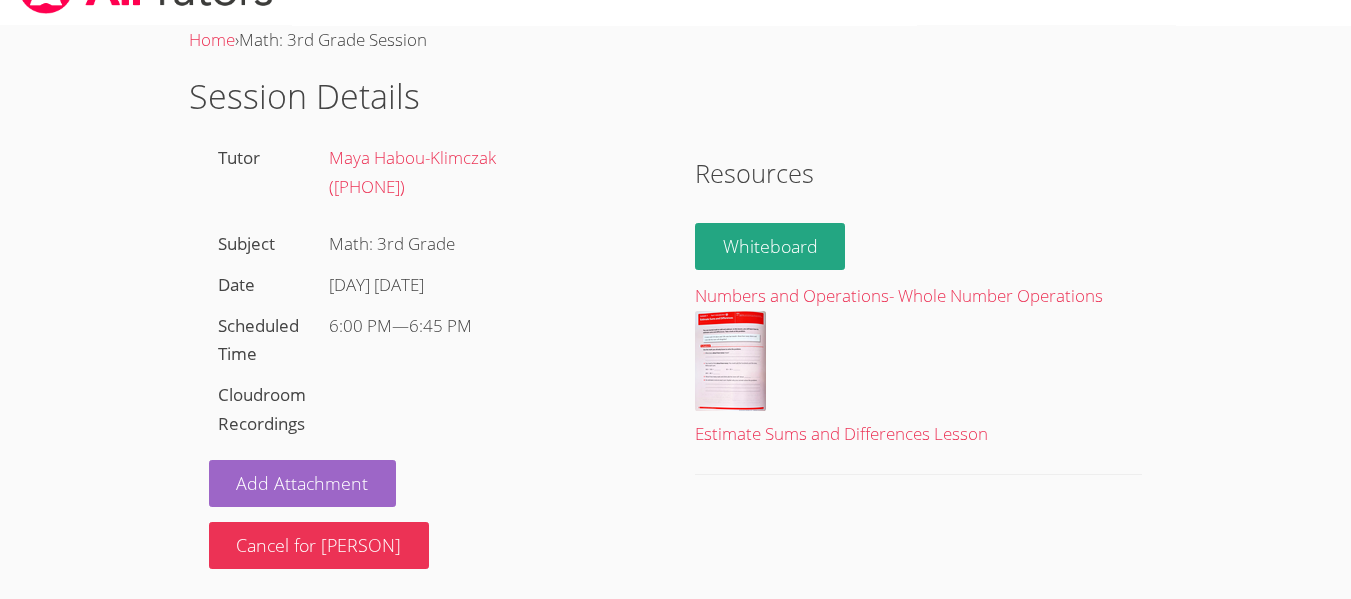 click on "Whiteboard" at bounding box center (770, 246) 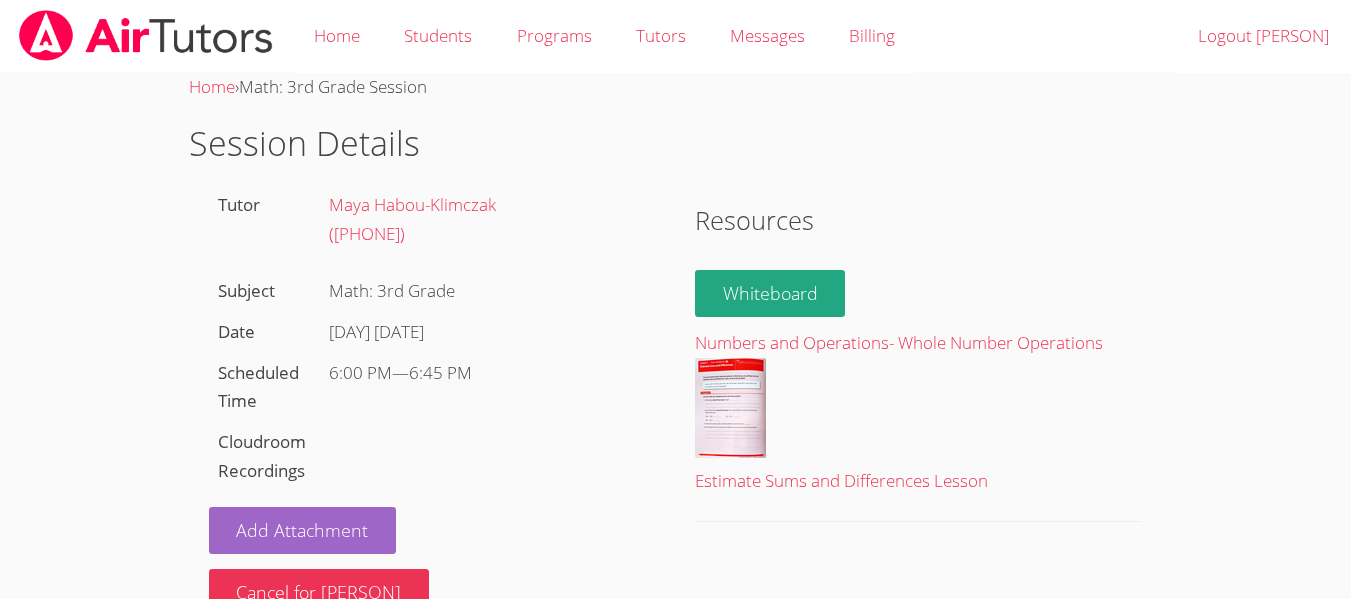 scroll, scrollTop: 13, scrollLeft: 0, axis: vertical 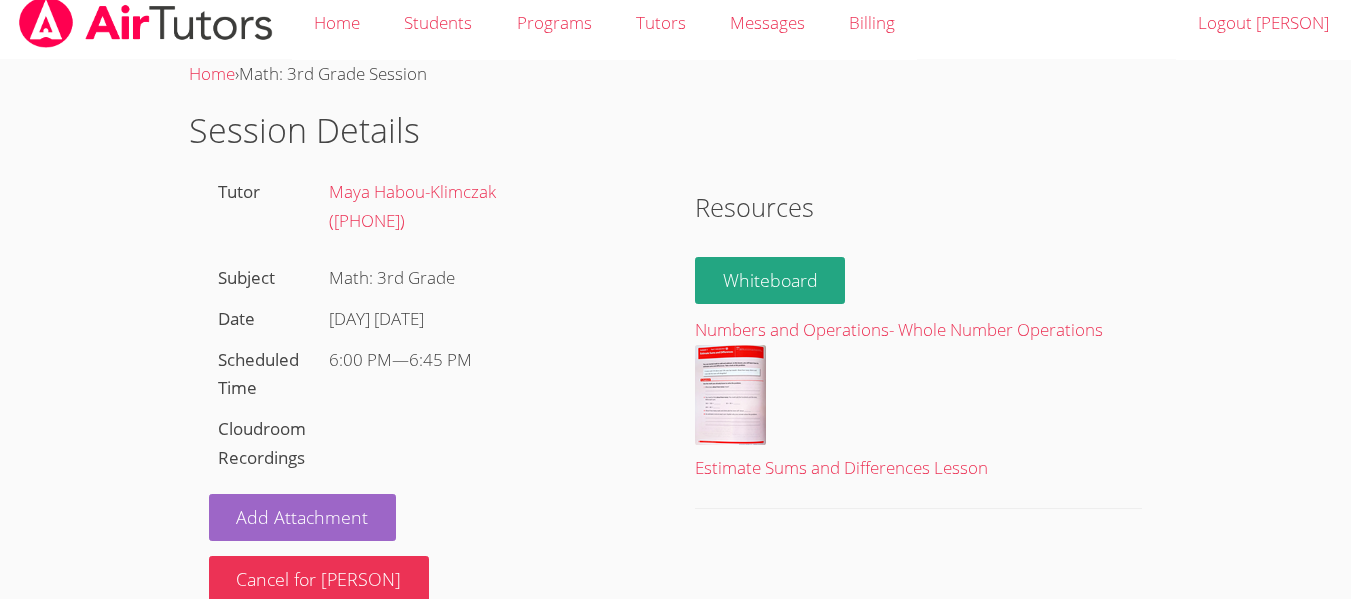 click on "Session Details" at bounding box center [675, 130] 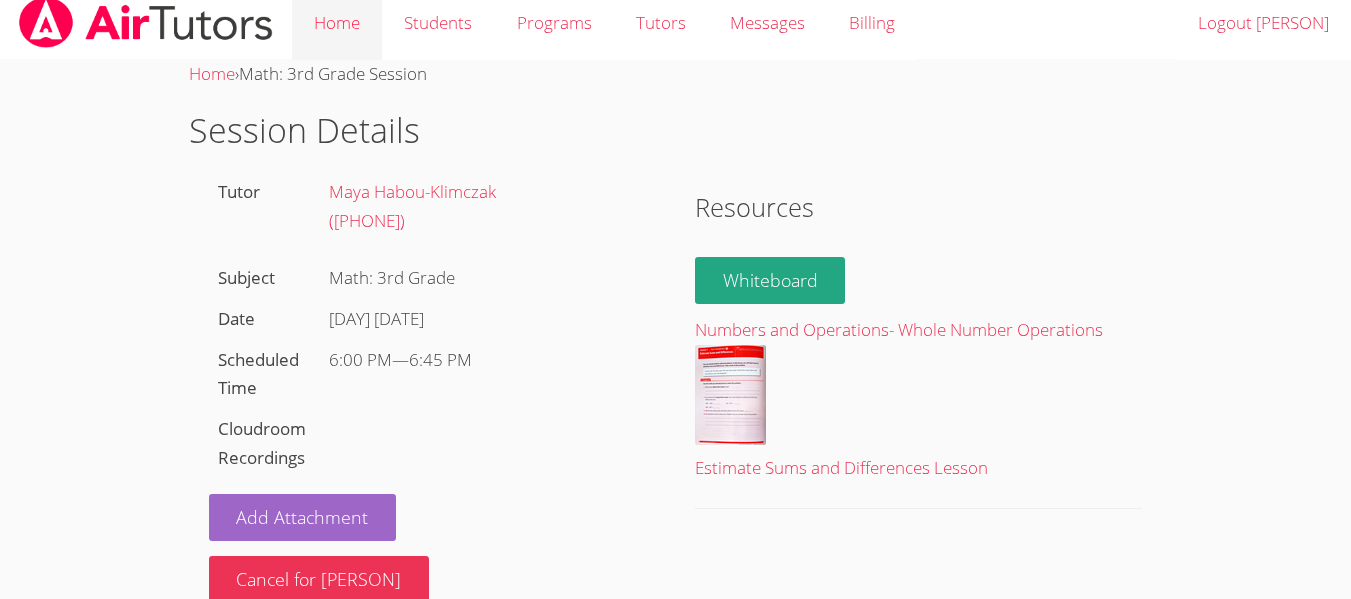 click on "Home" at bounding box center [337, 23] 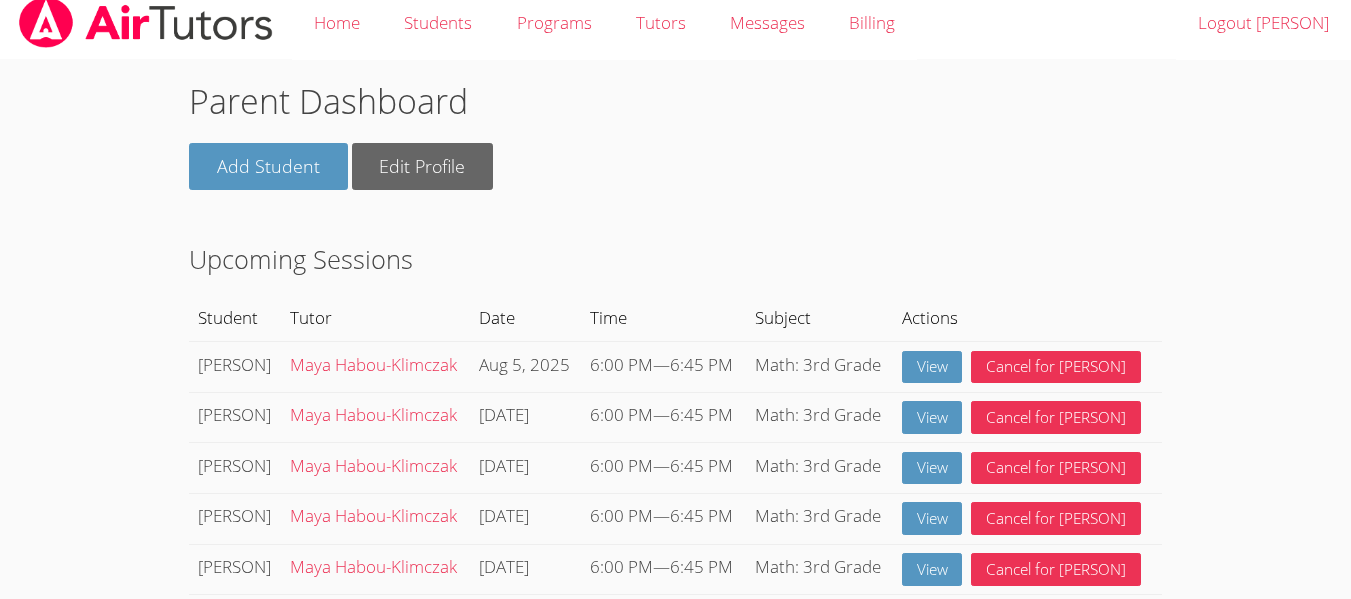 scroll, scrollTop: 0, scrollLeft: 0, axis: both 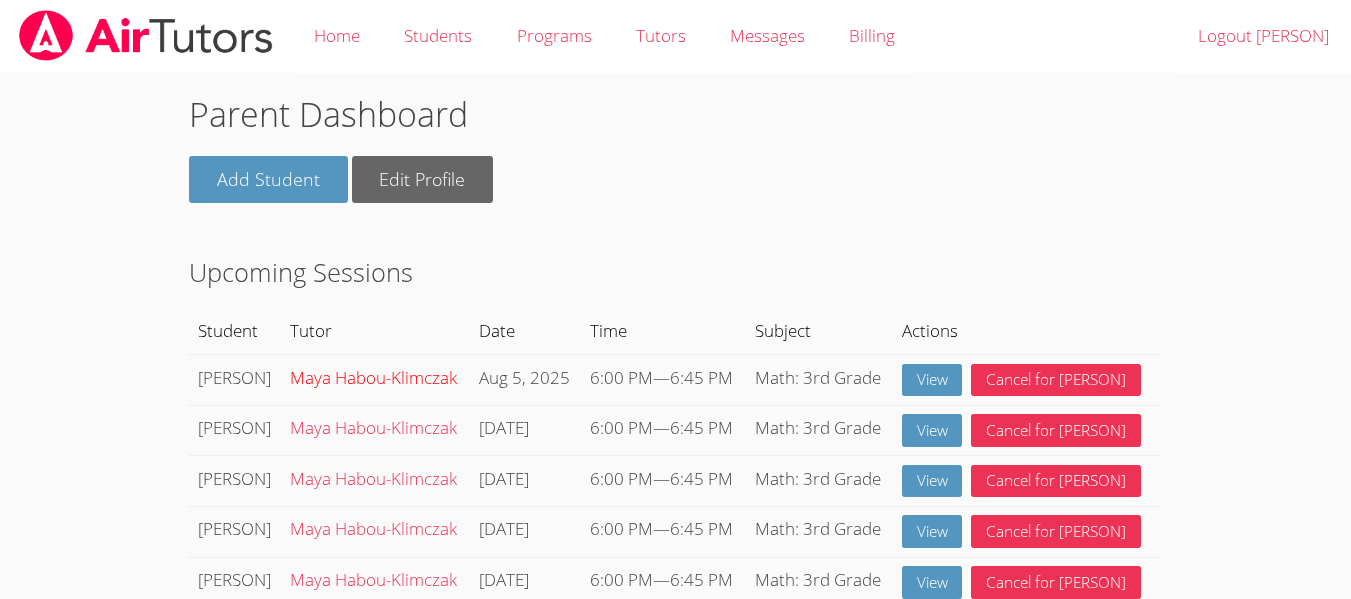 click on "Maya Habou-Klimczak" at bounding box center (373, 377) 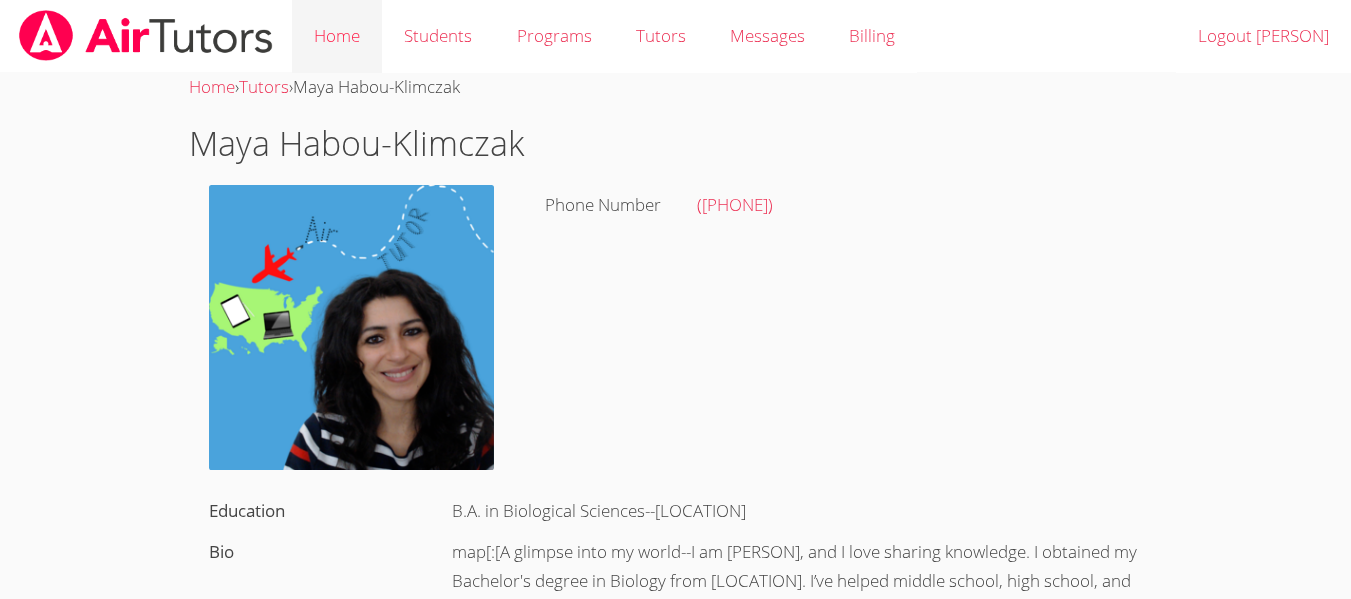 click on "Home" at bounding box center [337, 36] 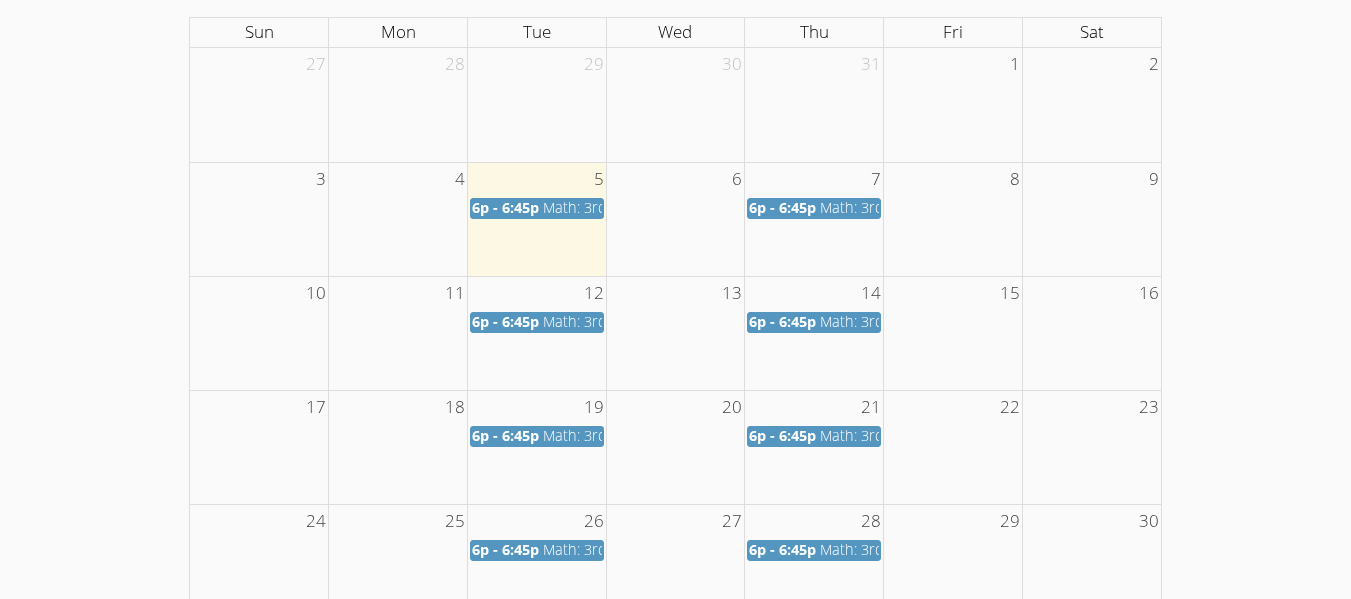 scroll, scrollTop: 1504, scrollLeft: 0, axis: vertical 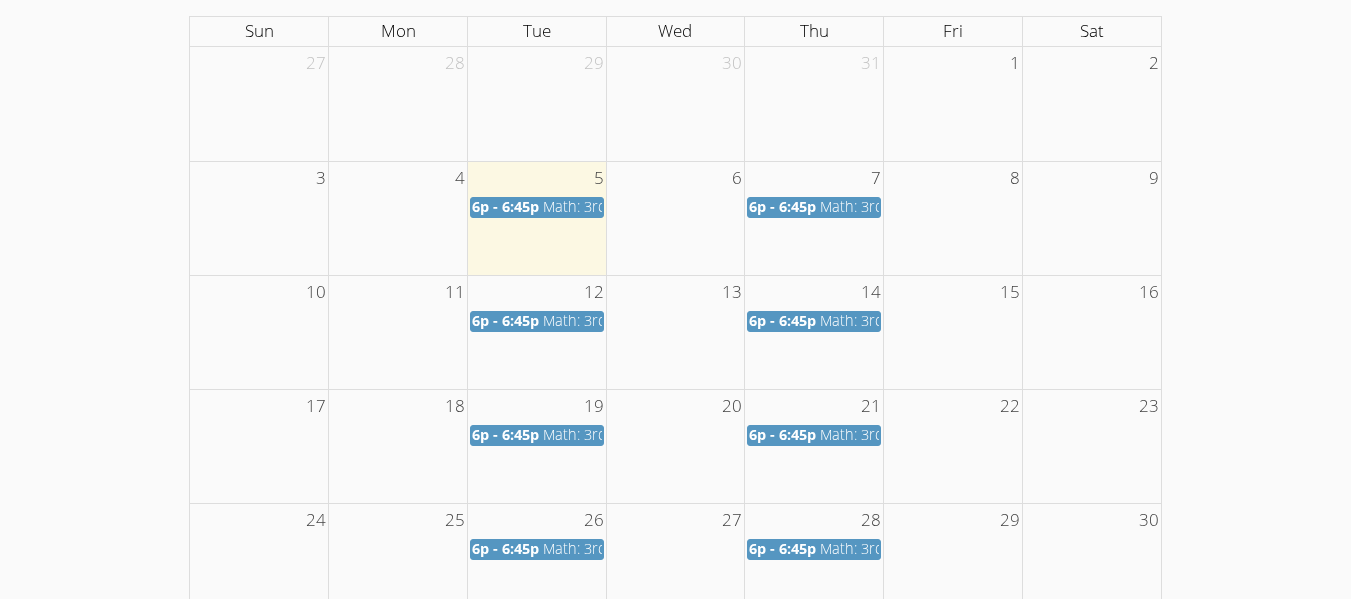 click on "6p - 6:45p" at bounding box center [505, 206] 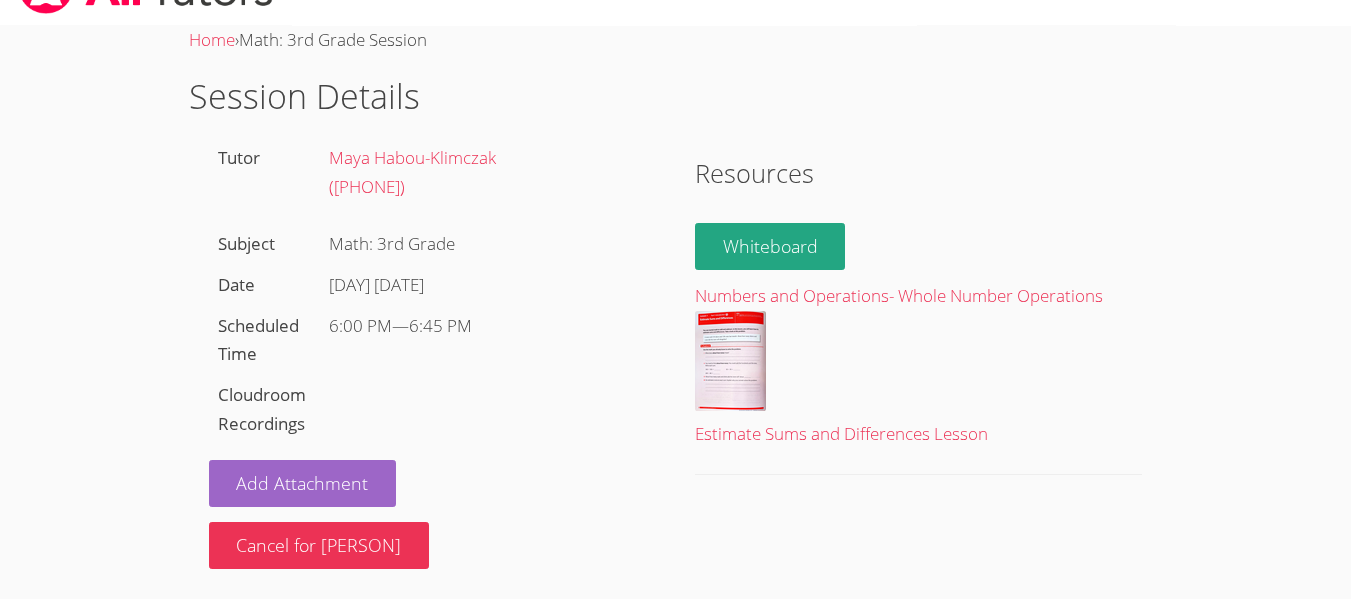 scroll, scrollTop: 0, scrollLeft: 0, axis: both 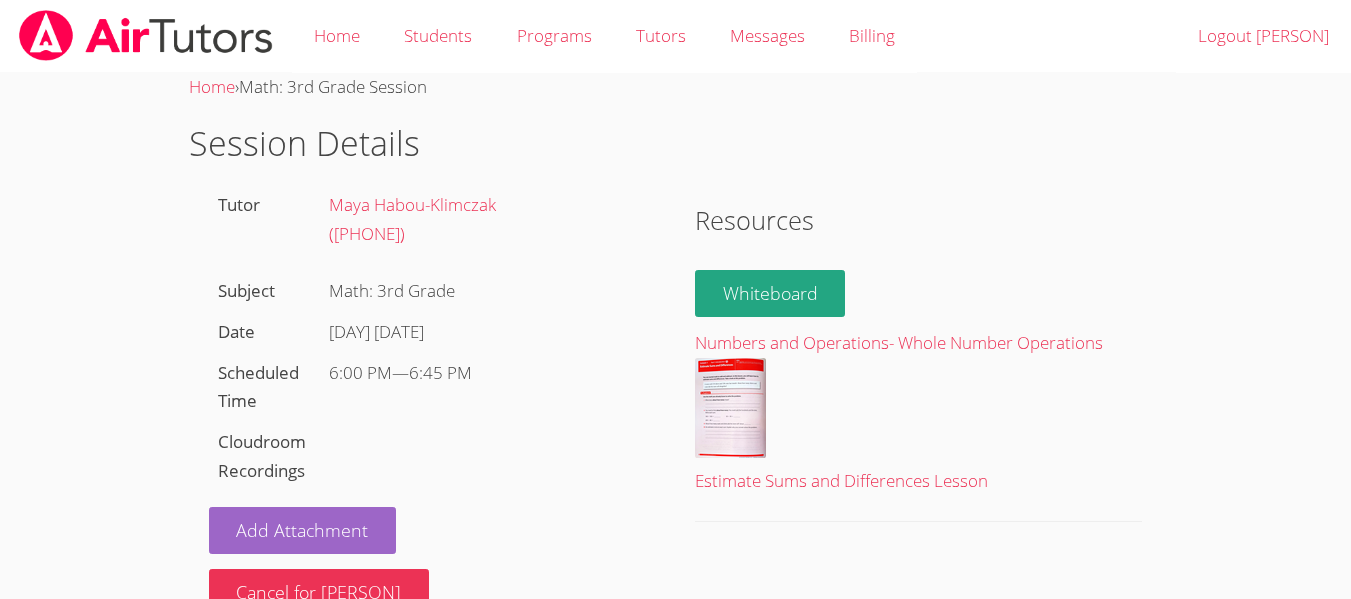 click on "Home" at bounding box center (337, 36) 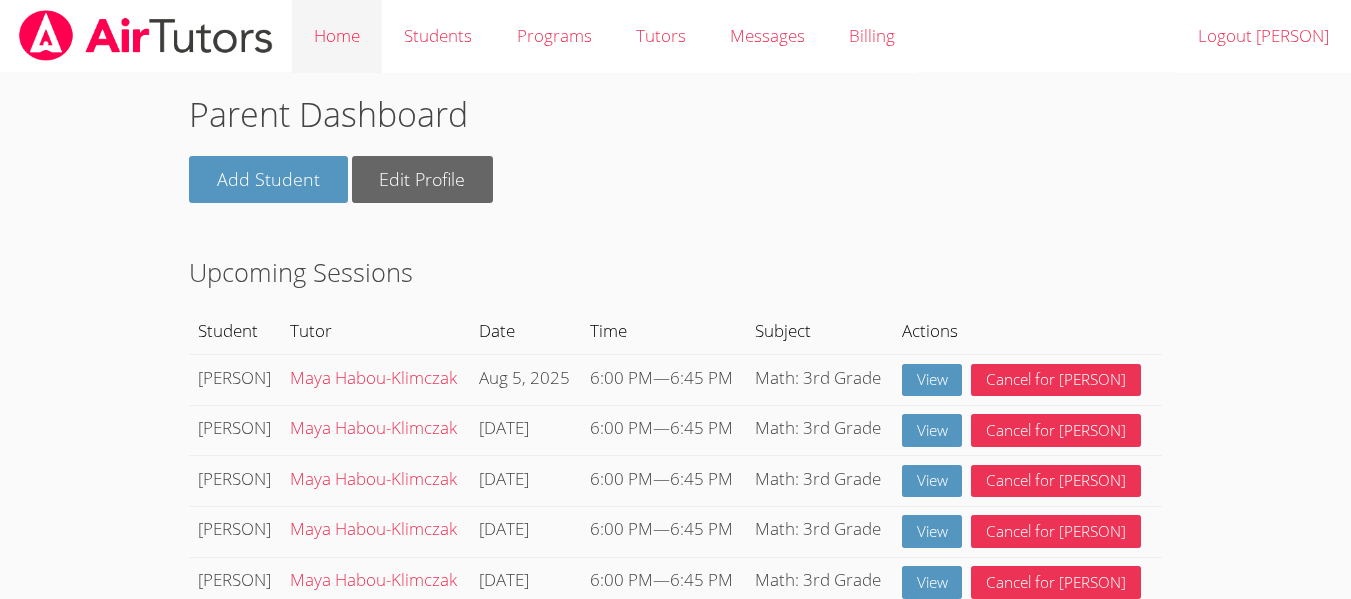 click on "Home" at bounding box center [337, 36] 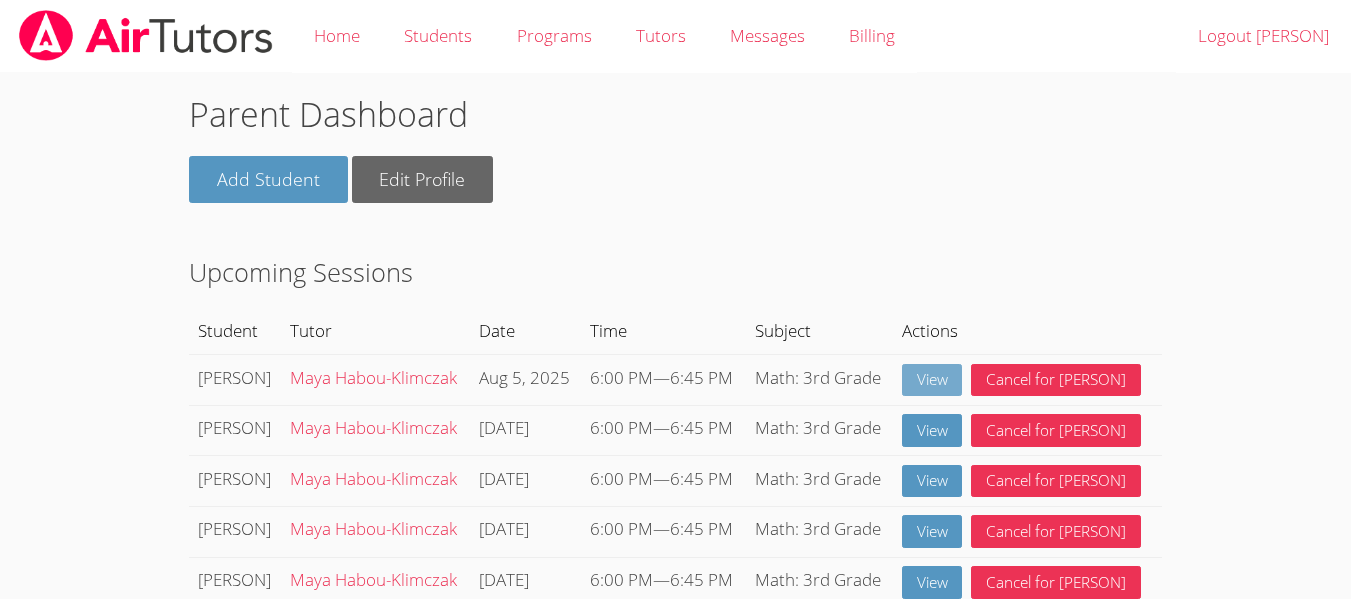 click on "View" at bounding box center [932, 380] 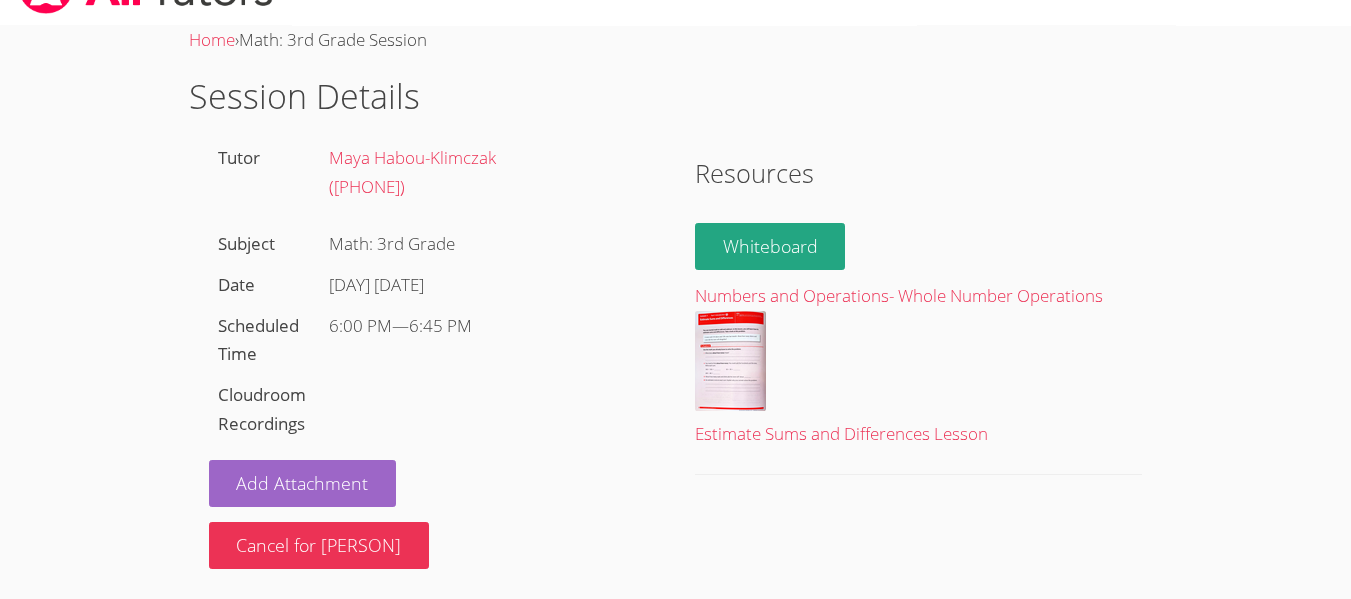 scroll, scrollTop: 0, scrollLeft: 0, axis: both 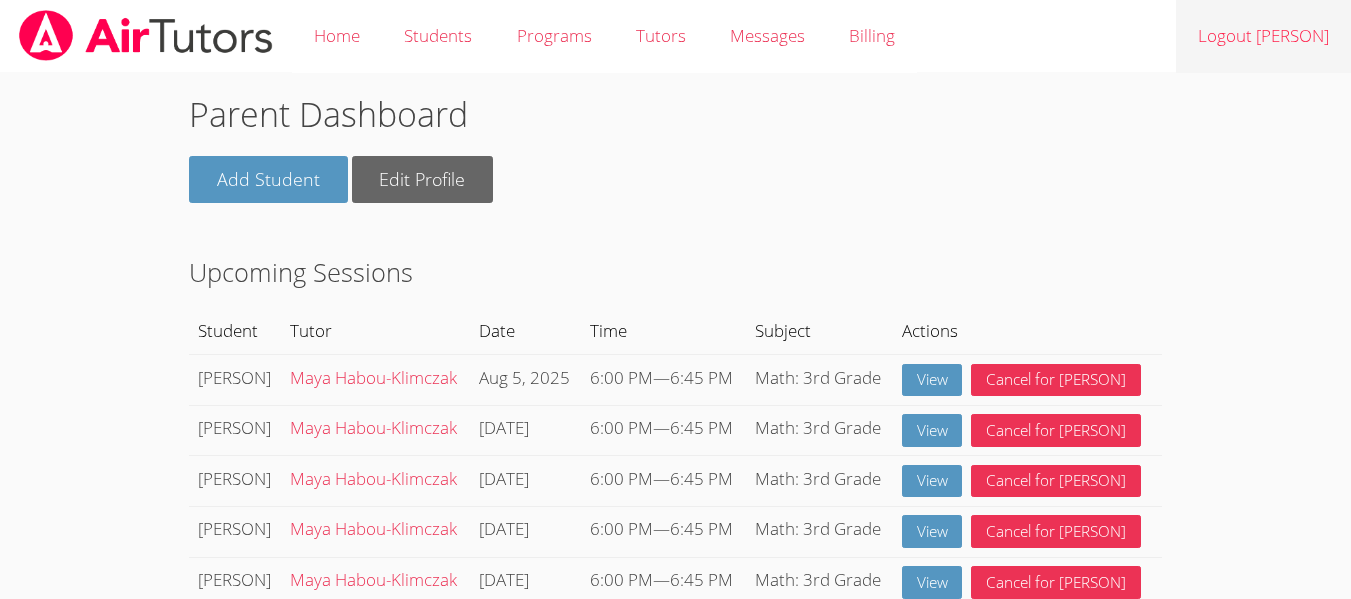click on "Logout [PERSON]" at bounding box center [1263, 36] 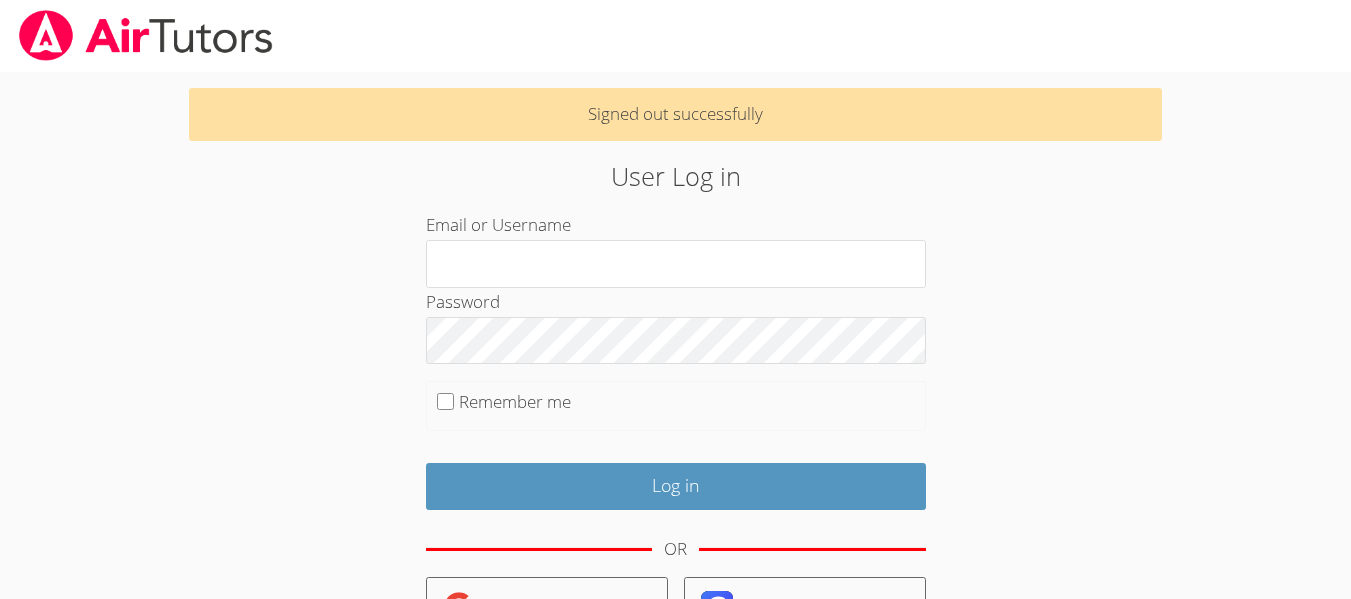 scroll, scrollTop: 0, scrollLeft: 0, axis: both 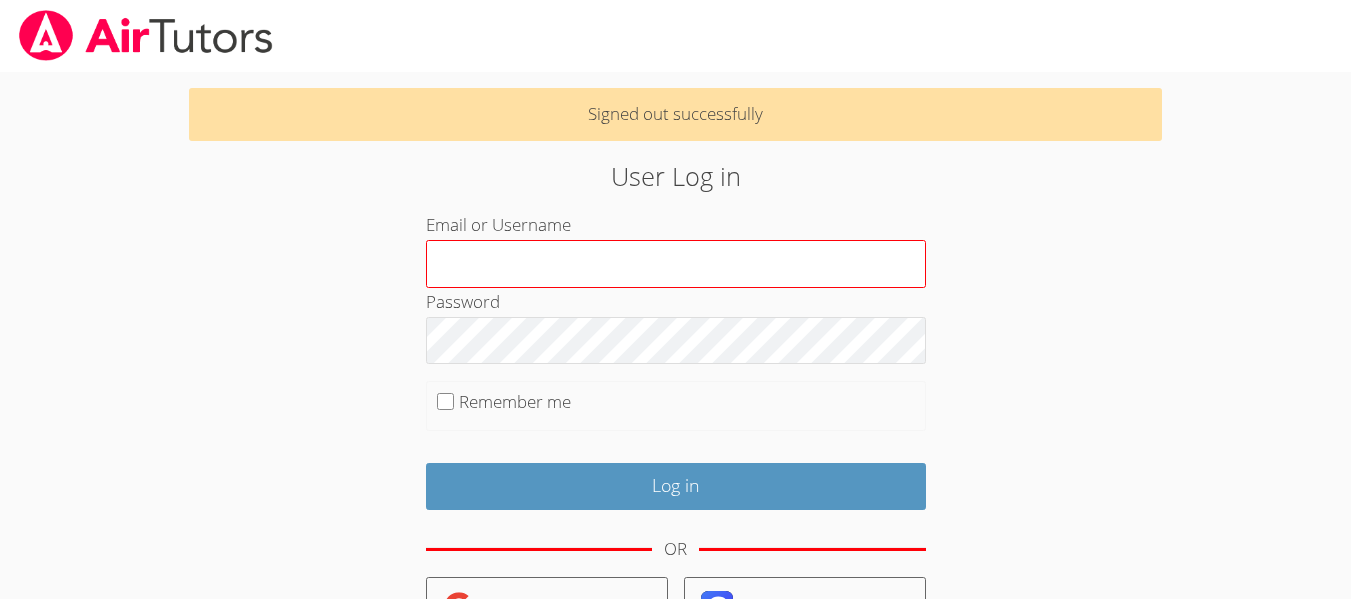 click on "Email or Username" at bounding box center [676, 264] 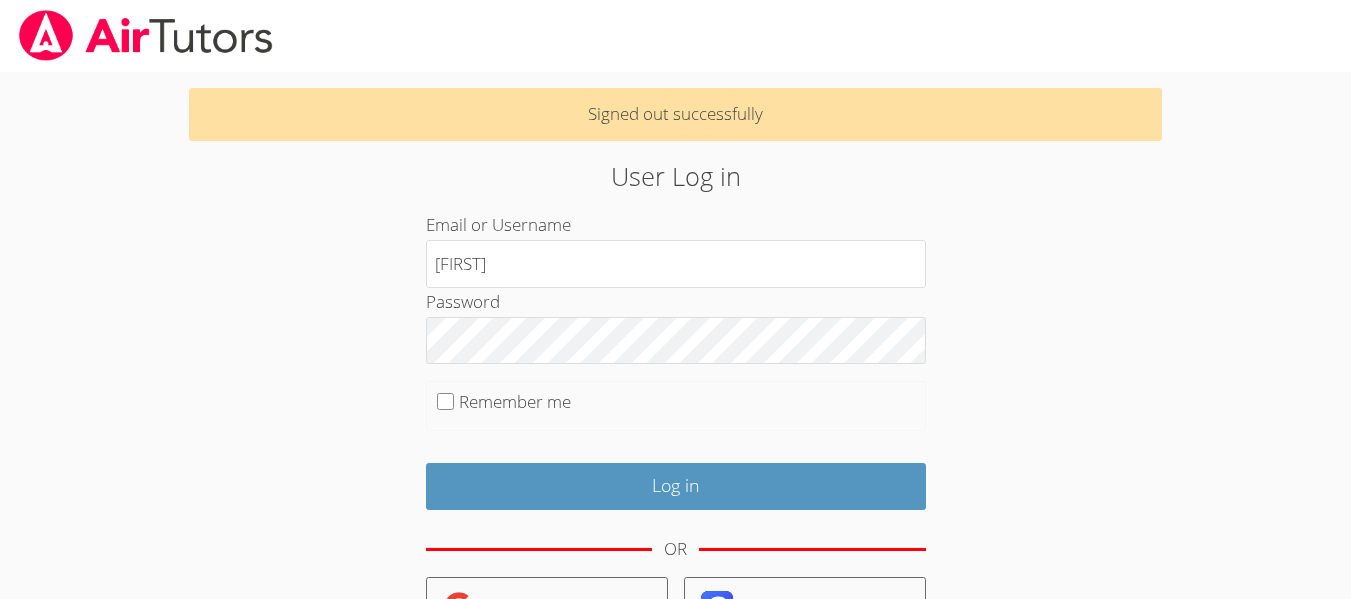 type on "[FIRST]" 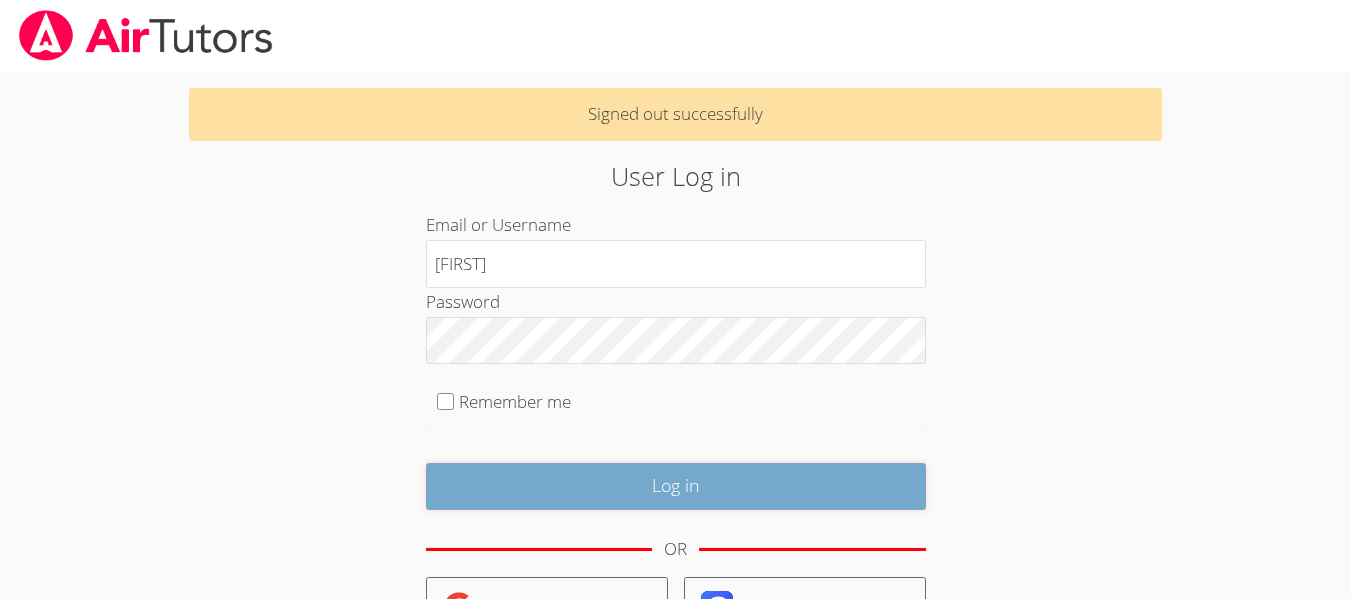 click on "Log in" at bounding box center [676, 486] 